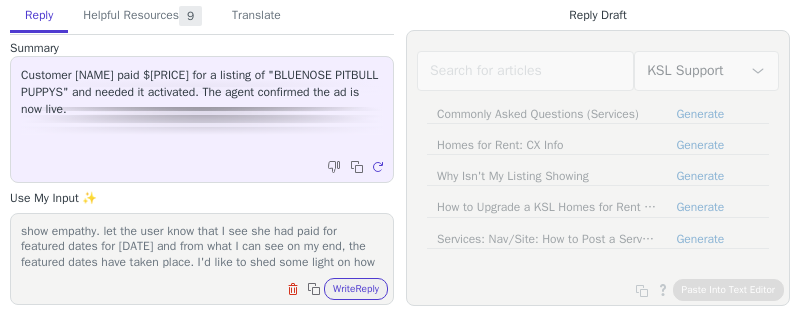scroll, scrollTop: 0, scrollLeft: 0, axis: both 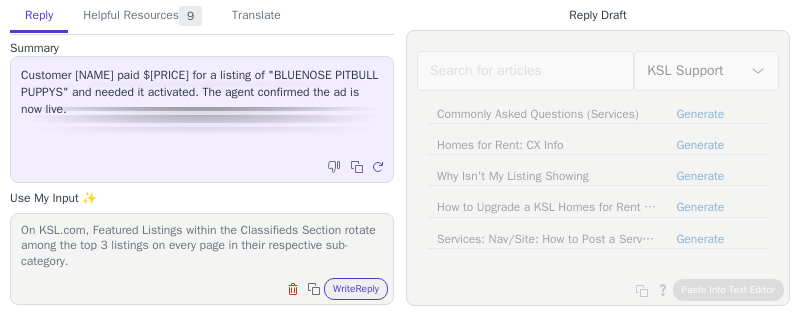 click on "show empathy. let the user know that I see she had paid for featured dates for [DATE] and from what I can see on my end, the featured dates have taken place. I'd like to shed some light on how Featured Listings work on KSL Classifieds:
On KSL.com, Featured Listings within the Classifieds Section rotate among the top 3 listings on every page in their respective sub-category." at bounding box center (202, 246) 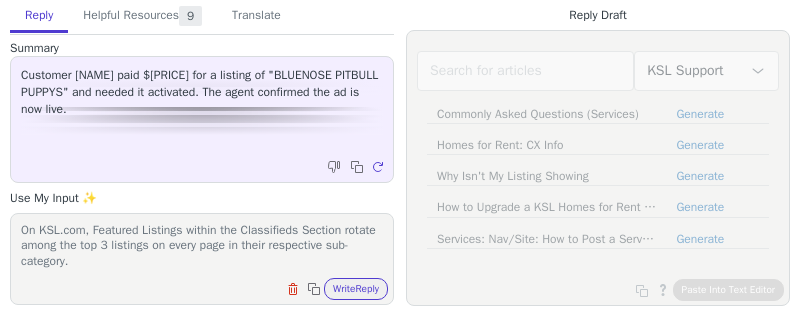 click on "show empathy. let the user know that I see she had paid for featured dates for [DATE] and from what I can see on my end, the featured dates have taken place. I'd like to shed some light on how Featured Listings work on KSL Classifieds:
On KSL.com, Featured Listings within the Classifieds Section rotate among the top 3 listings on every page in their respective sub-category." at bounding box center (202, 246) 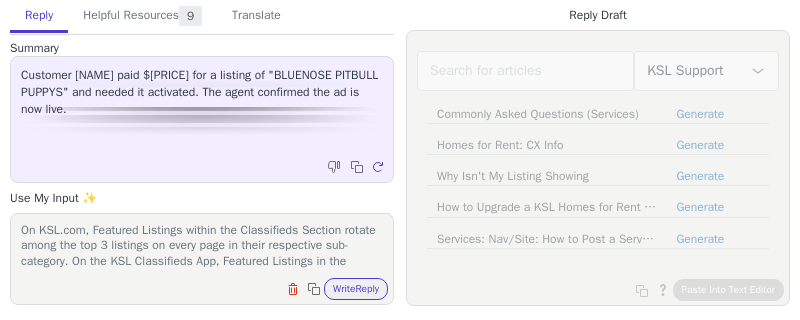 scroll, scrollTop: 139, scrollLeft: 0, axis: vertical 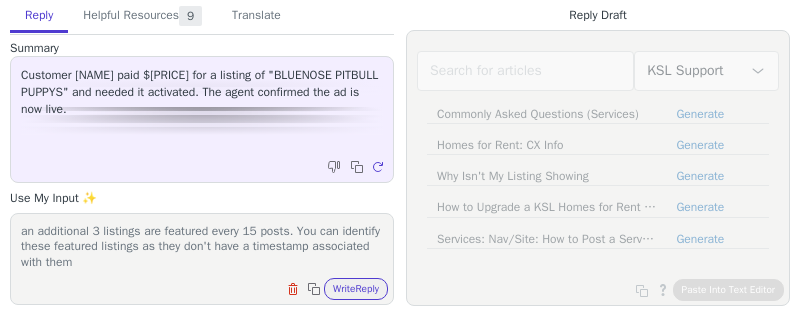 click on "show empathy. let the user know that I see she had paid for featured dates for [DATE] and from what I can see on my end, the featured dates have taken place. I'd like to shed some light on how Featured Listings work on KSL Classifieds:
On KSL.com, Featured Listings within the Classifieds Section rotate among the top 3 listings on every page in their respective sub-category. On the KSL Classifieds App, Featured Listings in the Classifieds section rotate, starting with the top 3 listings, and then an additional 3 listings are featured every 15 posts. You can identify these featured listings as they don't have a timestamp associated with them" at bounding box center [202, 246] 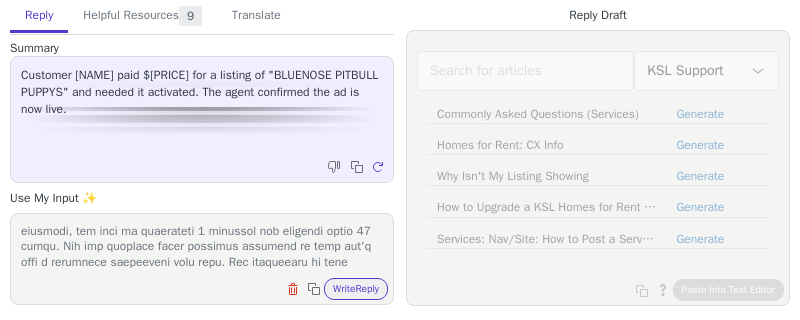 scroll, scrollTop: 401, scrollLeft: 0, axis: vertical 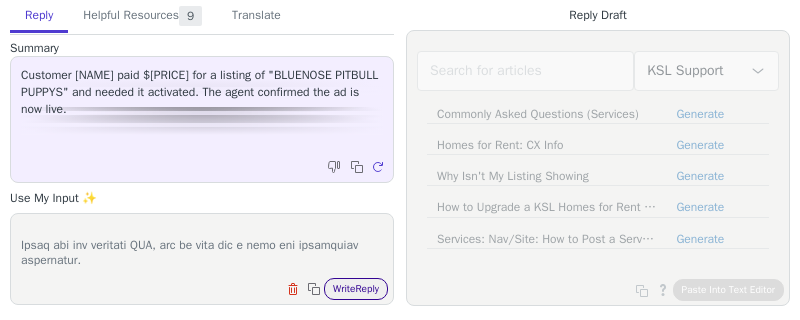 type on "show empathy. let the user know that I see she had paid for featured dates for [DATE] and from what I can see on my end, the featured dates have taken place. I'd like to shed some light on how Featured Listings work on KSL Classifieds:
On KSL.com, Featured Listings within the Classifieds Section rotate among the top 3 listings on every page in their respective sub-category. On the KSL Classifieds App, Featured Listings in the Classifieds section rotate, starting with the top 3 listings, and then an additional 3 listings are featured every 15 posts. You can identify these featured listings as they don't have a timestamp associated with them. The visibility of your listing can also depend on factors such as the number of listings in your search, the number of featured listings, and the volume of viewers for related searches. In such cases, you may find it helpful to refine your search results using keywords, price, and/or location filters.
I hope this additional context clarifies how your listing is being ..." 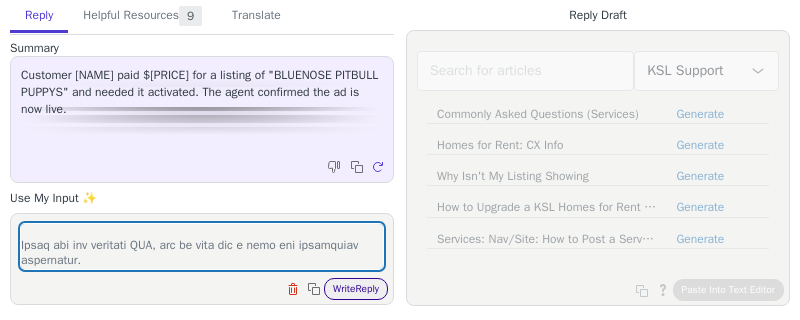 click on "Write  Reply" at bounding box center [356, 289] 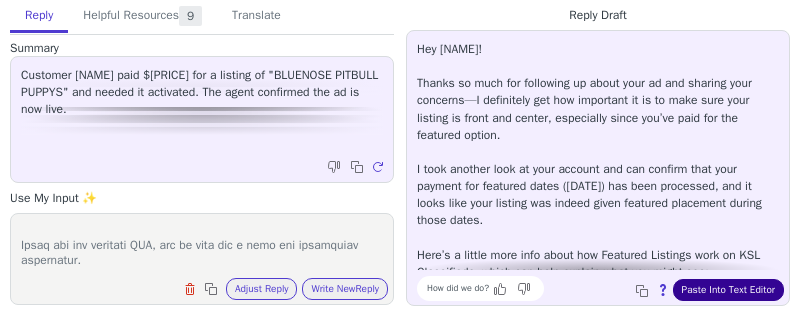click on "Paste Into Text Editor" at bounding box center (728, 290) 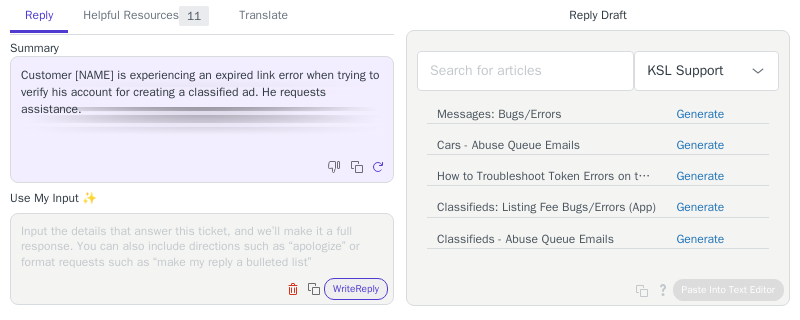scroll, scrollTop: 0, scrollLeft: 0, axis: both 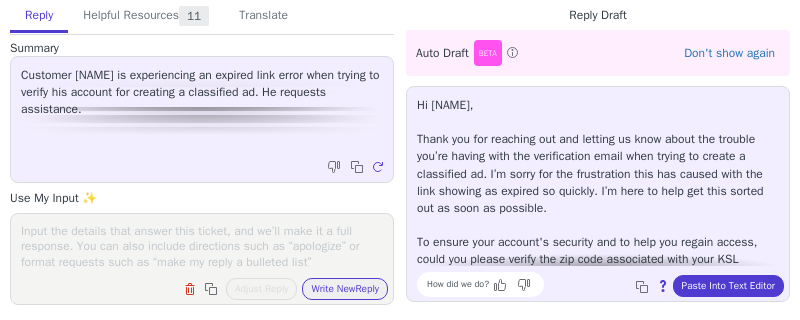 click at bounding box center (202, 246) 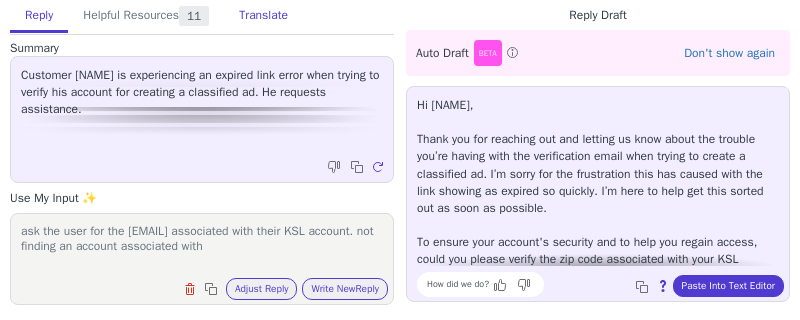 paste on "[EMAIL]" 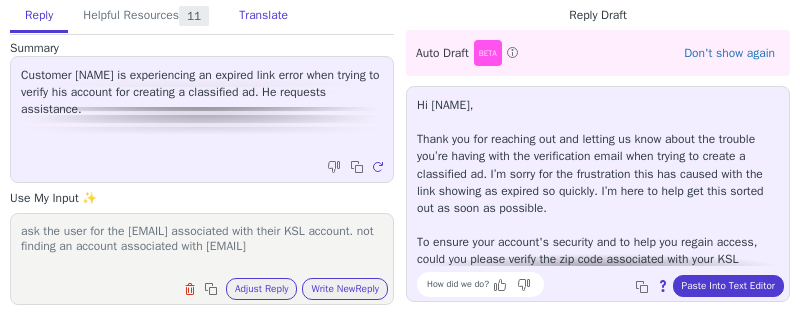scroll, scrollTop: 0, scrollLeft: 0, axis: both 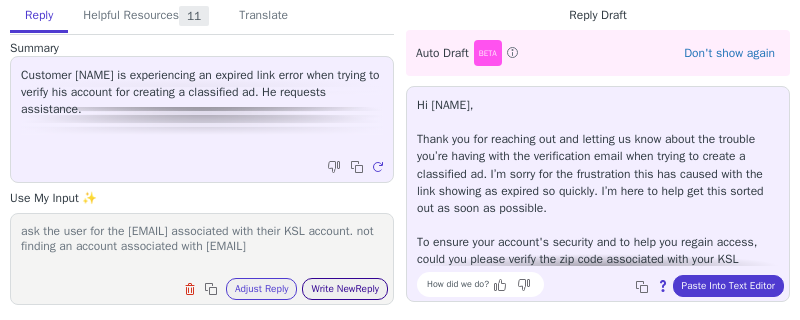 type on "ask the user for the [EMAIL] associated with their KSL account. not finding an account associated with [EMAIL]" 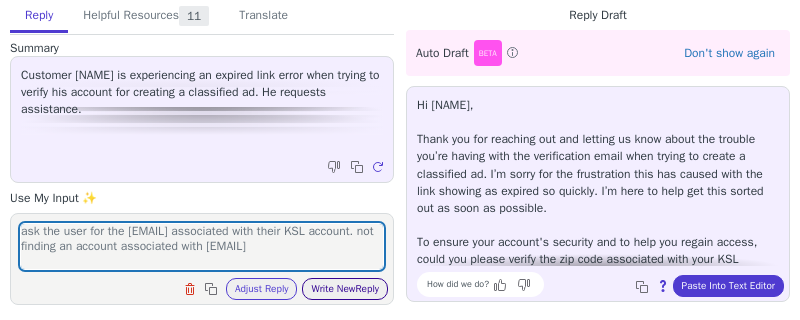click on "Write New  Reply" at bounding box center (345, 289) 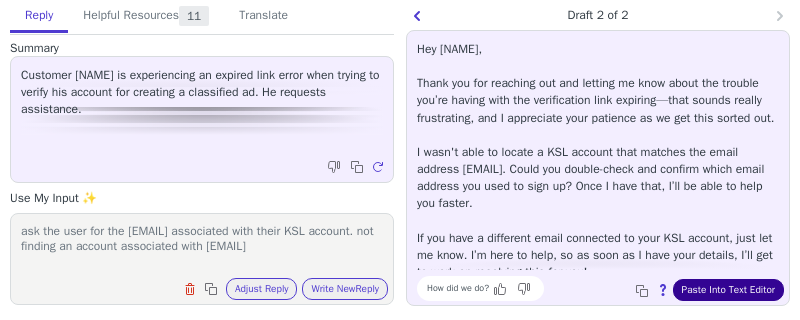 click on "Paste Into Text Editor" at bounding box center [728, 290] 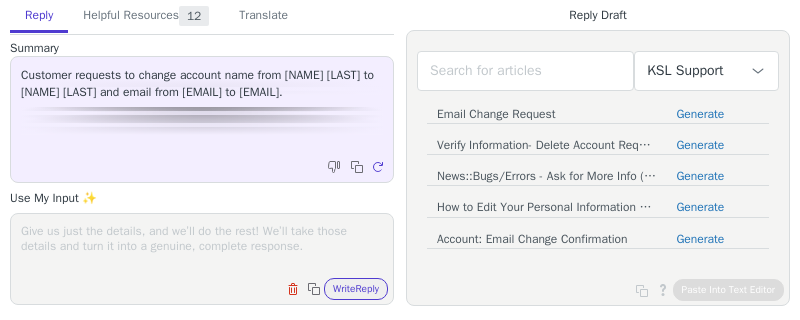 scroll, scrollTop: 0, scrollLeft: 0, axis: both 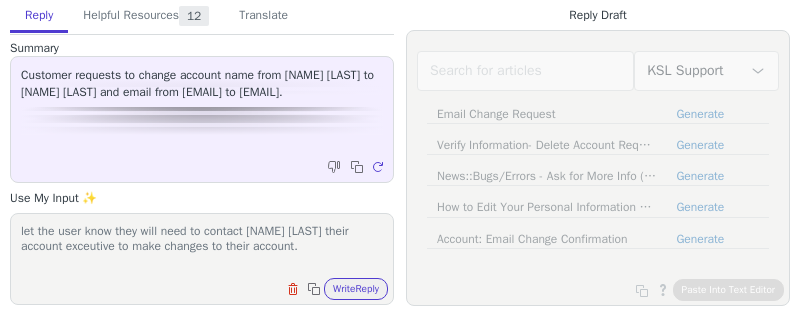 paste on "[PHONE]" 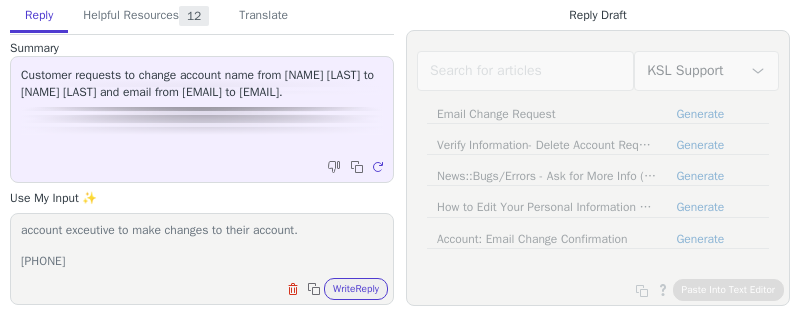 scroll, scrollTop: 31, scrollLeft: 0, axis: vertical 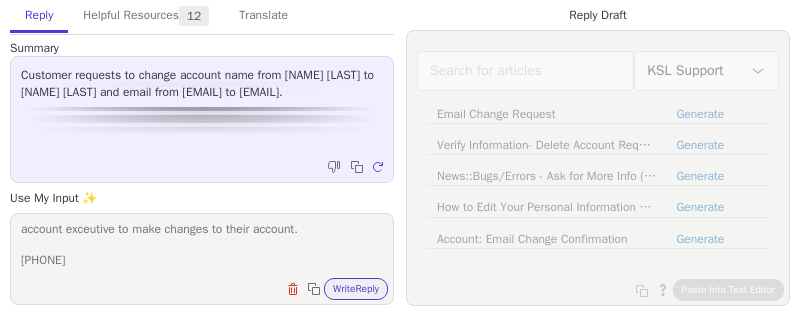 paste on "[EMAIL]" 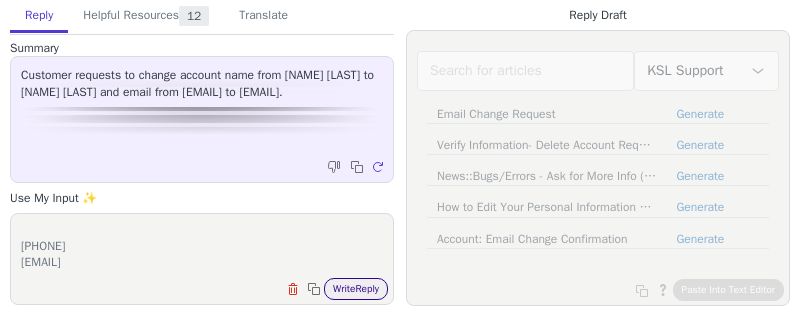 type on "let the user know they will need to contact [NAME] [LAST] their account exceutive to make changes to their account.
[PHONE]
[EMAIL]" 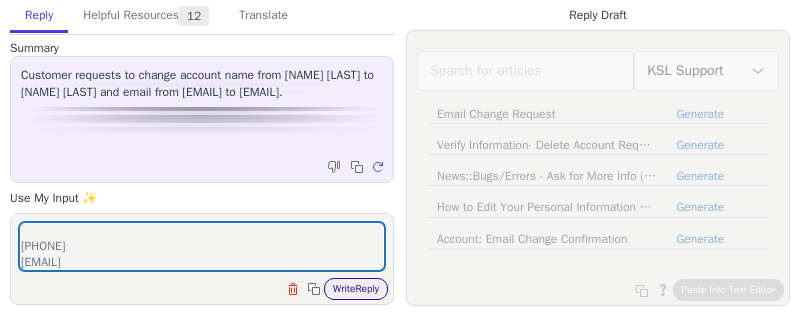 click on "Write  Reply" at bounding box center [356, 289] 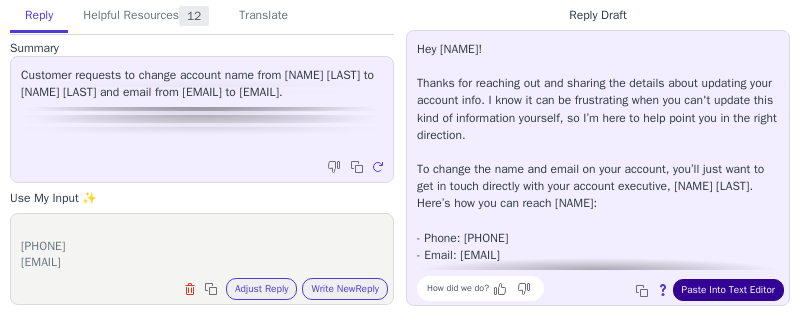 click on "Paste Into Text Editor" at bounding box center [728, 290] 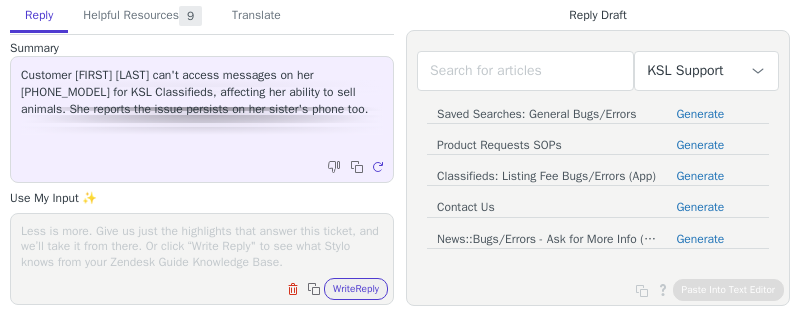 scroll, scrollTop: 0, scrollLeft: 0, axis: both 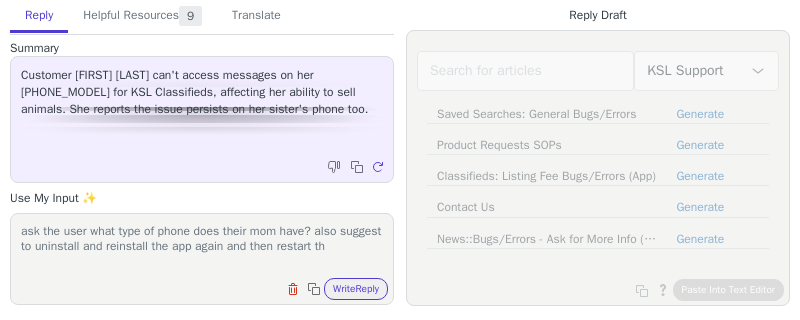 click on "ask the user what type of phone does their mom have? also suggest to uninstall and reinstall the app again and then restart th" at bounding box center [202, 246] 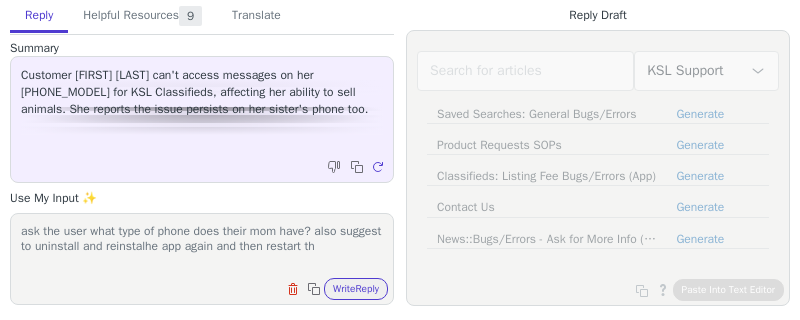 scroll, scrollTop: 0, scrollLeft: 0, axis: both 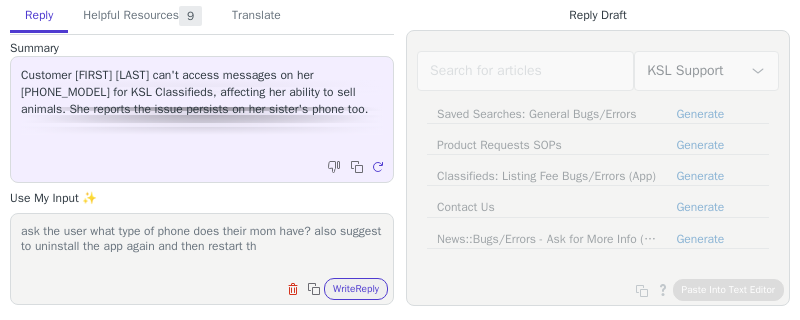 click on "ask the user what type of phone does their mom have? also suggest to uninstall the app again and then restart th" at bounding box center (202, 246) 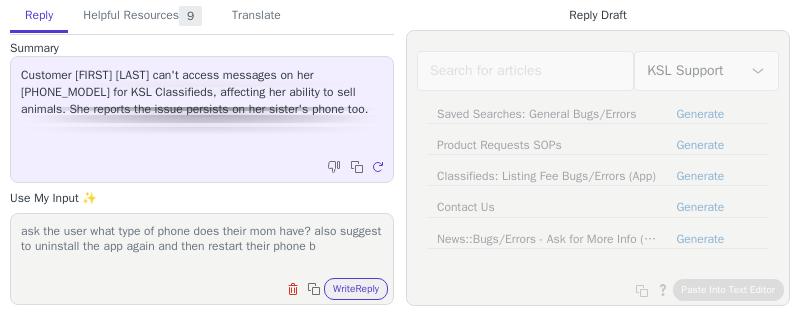 scroll, scrollTop: 0, scrollLeft: 0, axis: both 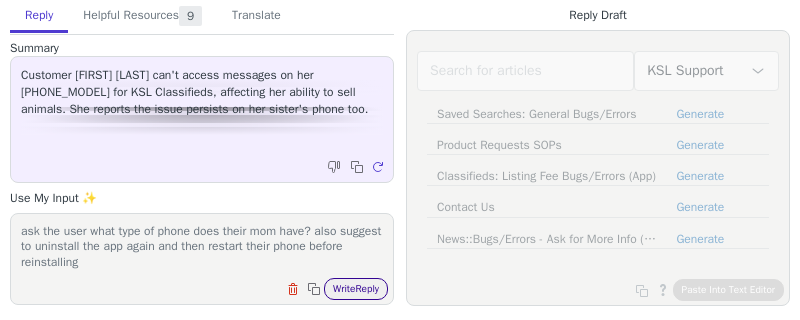type on "ask the user what type of phone does their mom have? also suggest to uninstall the app again and then restart their phone before reinstalling" 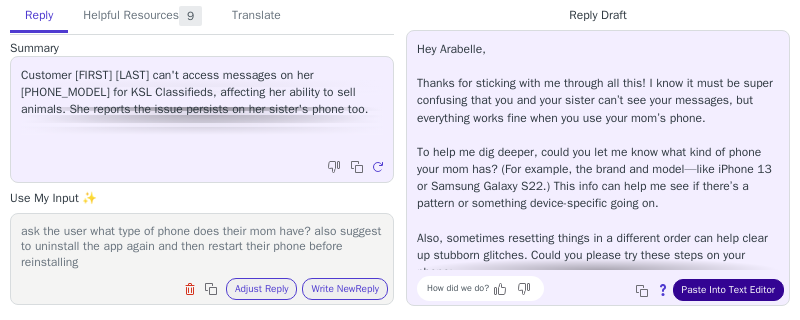 click on "Paste Into Text Editor" at bounding box center (728, 290) 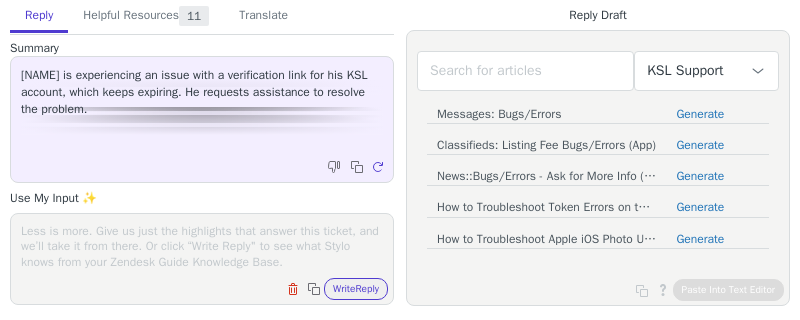 scroll, scrollTop: 0, scrollLeft: 0, axis: both 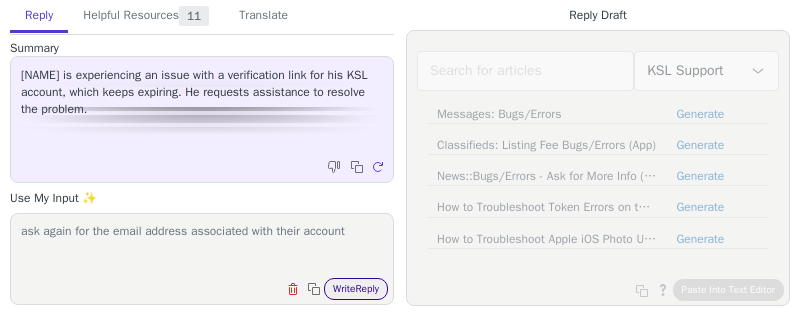 type on "ask again for the email address associated with their account" 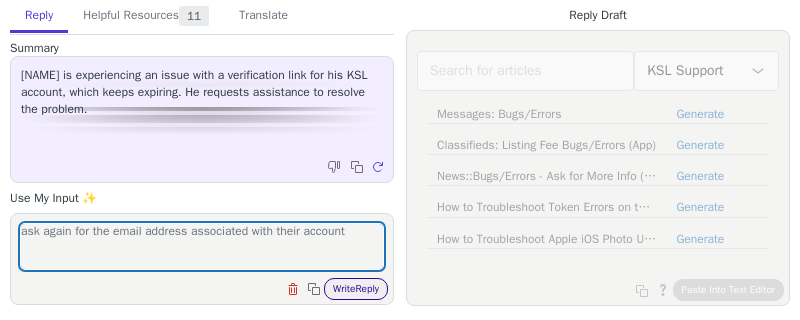 click on "Write  Reply" at bounding box center (356, 289) 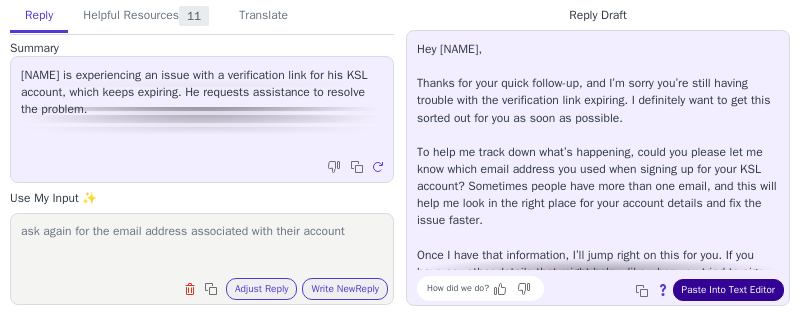 click on "Paste Into Text Editor" at bounding box center (728, 290) 